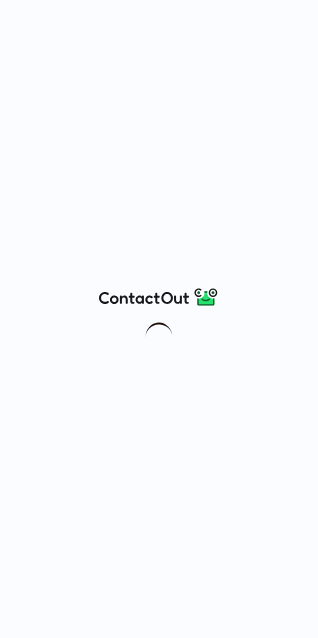 scroll, scrollTop: 0, scrollLeft: 0, axis: both 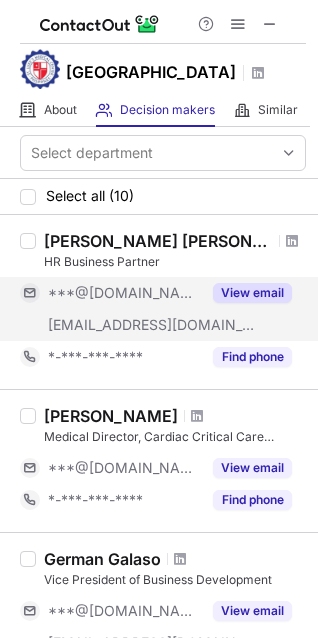 click on "View email" at bounding box center (252, 293) 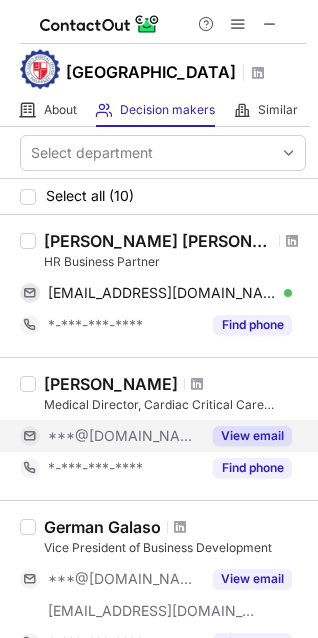 click on "View email" at bounding box center (252, 436) 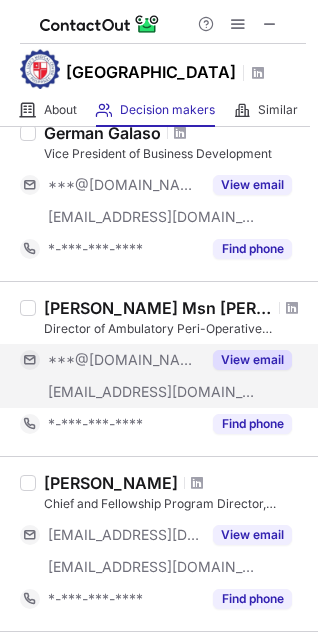 scroll, scrollTop: 363, scrollLeft: 0, axis: vertical 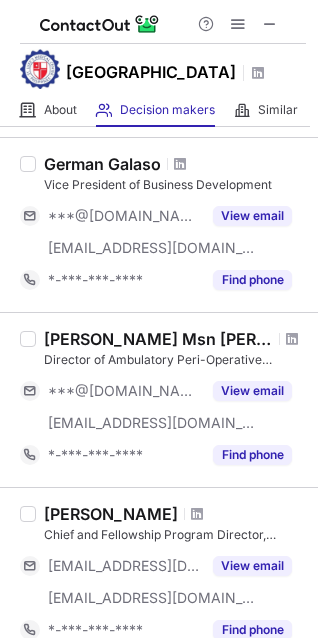 click on "German Galaso Vice President of Business Development ***@gmail.com ***@healthonecares.com View email *-***-***-**** Find phone" at bounding box center (171, 225) 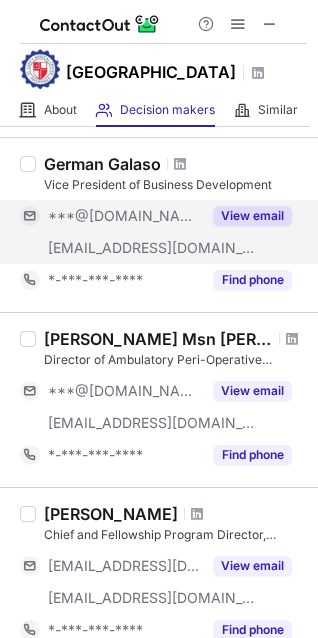 click on "View email" at bounding box center [252, 216] 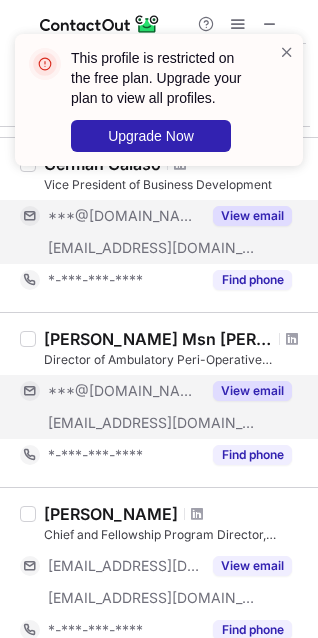 click on "View email" at bounding box center (252, 391) 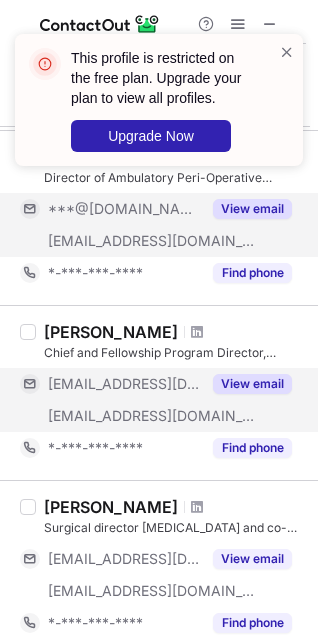 click on "View email" at bounding box center [252, 384] 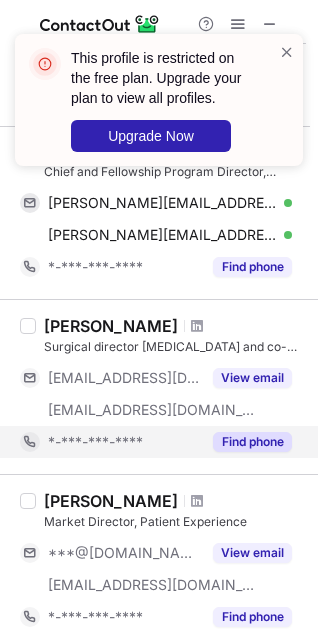scroll, scrollTop: 727, scrollLeft: 0, axis: vertical 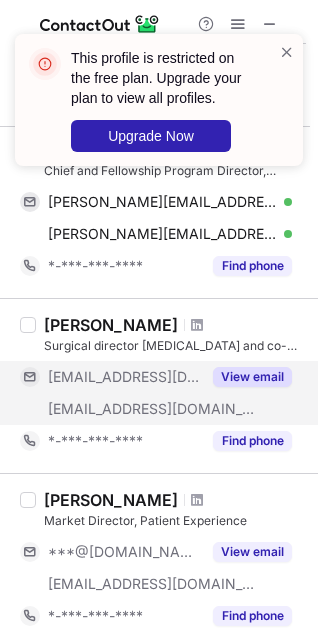 click on "View email" at bounding box center [252, 377] 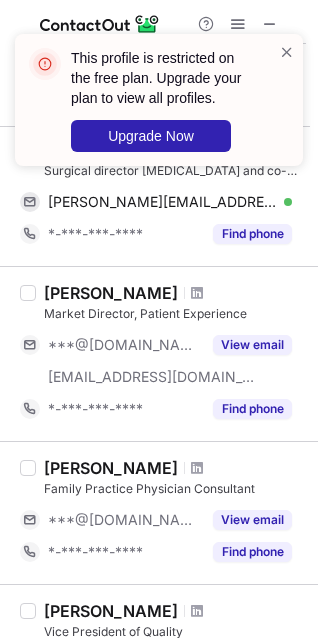 scroll, scrollTop: 909, scrollLeft: 0, axis: vertical 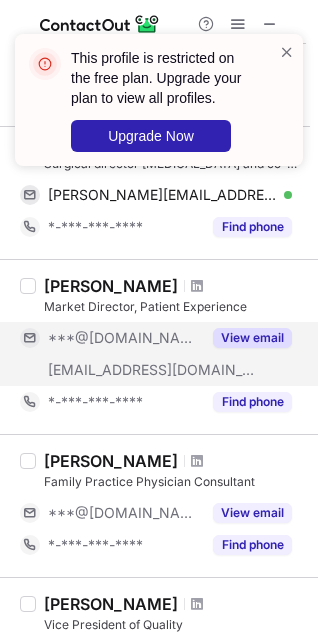 click on "View email" at bounding box center (252, 338) 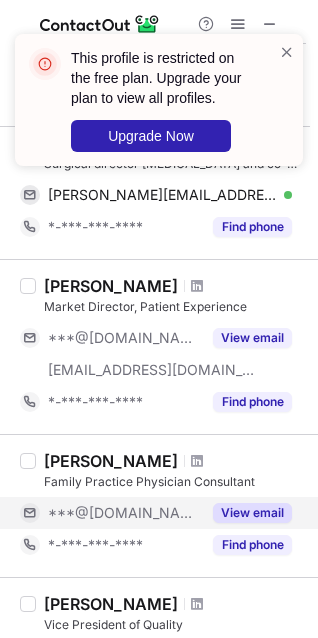 click on "View email" at bounding box center [252, 513] 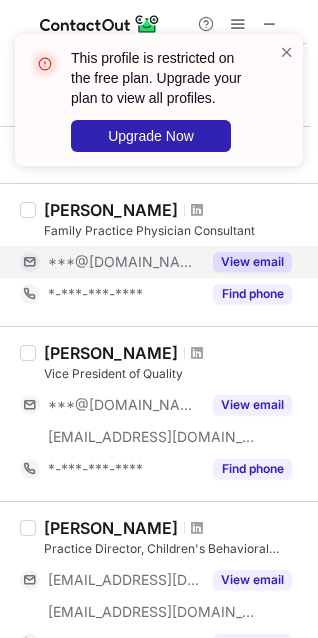 scroll, scrollTop: 1181, scrollLeft: 0, axis: vertical 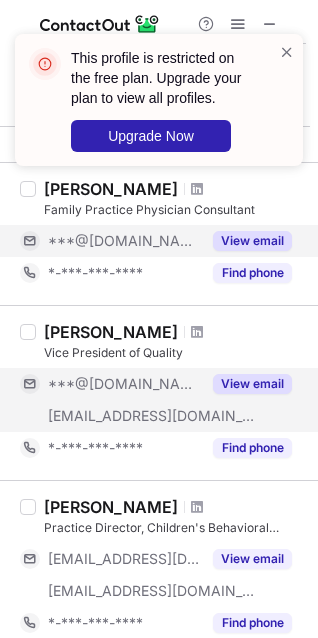 click on "View email" at bounding box center (252, 384) 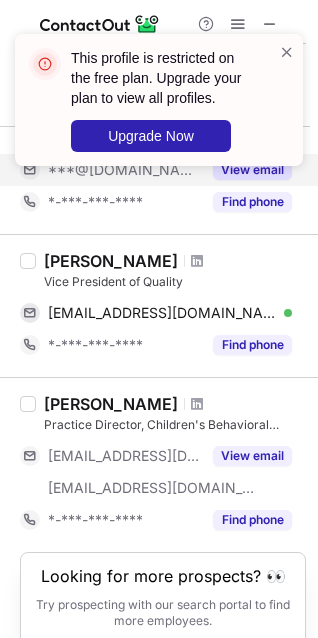scroll, scrollTop: 1359, scrollLeft: 0, axis: vertical 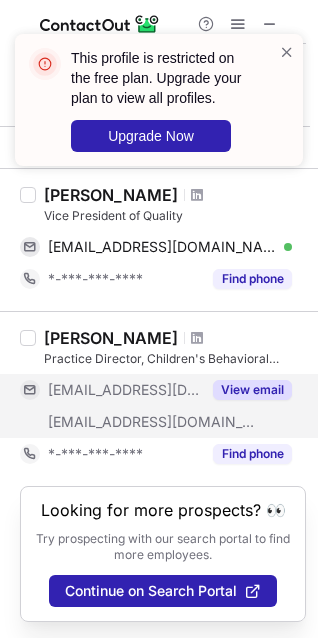 click on "View email" at bounding box center (252, 390) 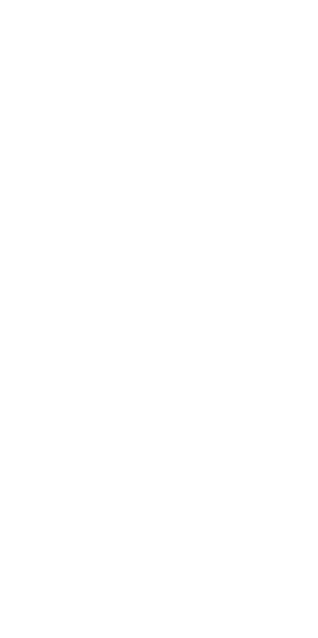 scroll, scrollTop: 0, scrollLeft: 0, axis: both 